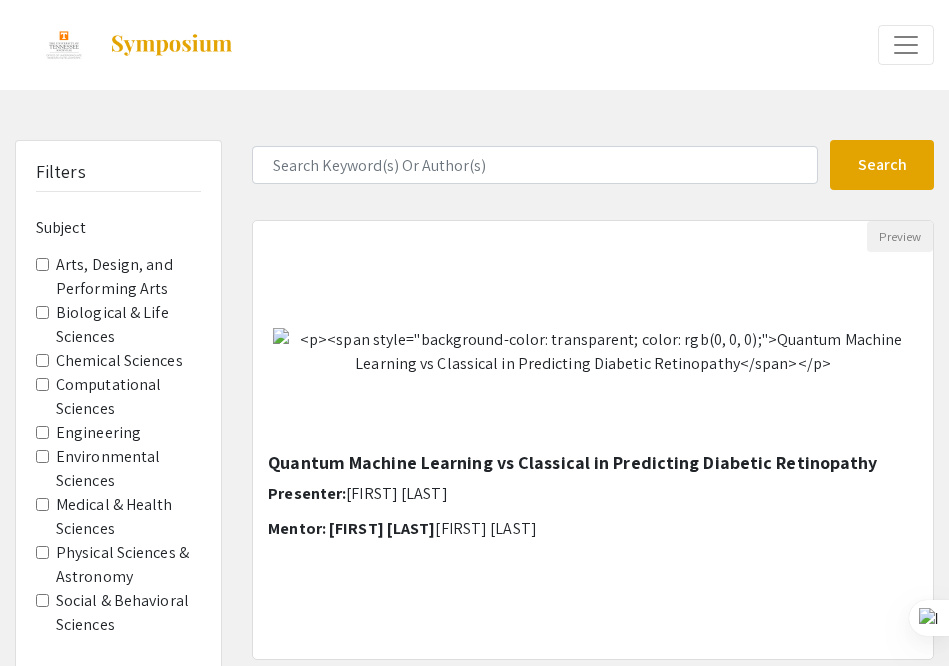 scroll, scrollTop: 117, scrollLeft: 0, axis: vertical 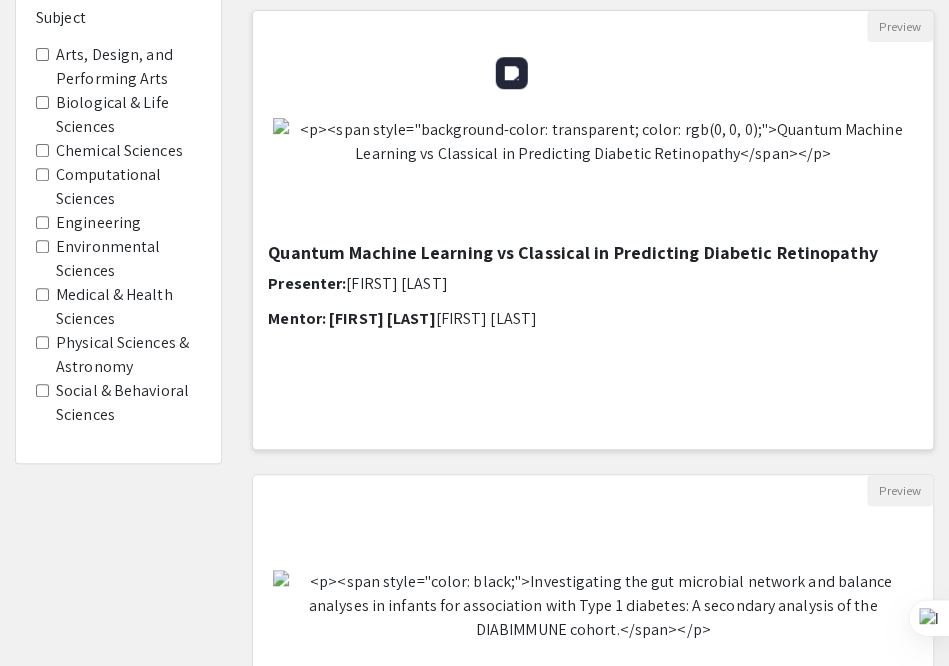 click at bounding box center [593, 142] 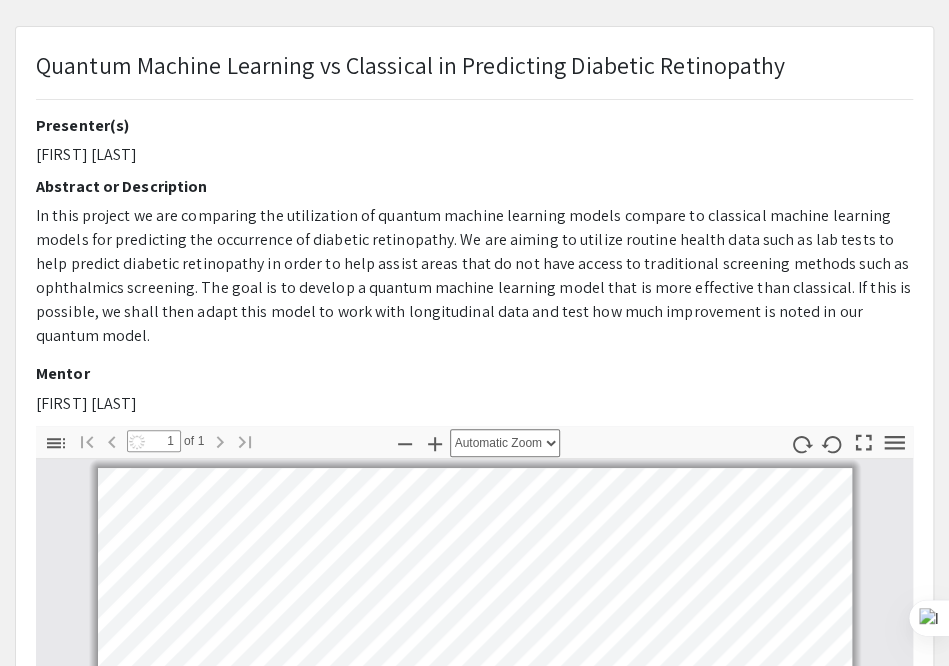 scroll, scrollTop: 96, scrollLeft: 0, axis: vertical 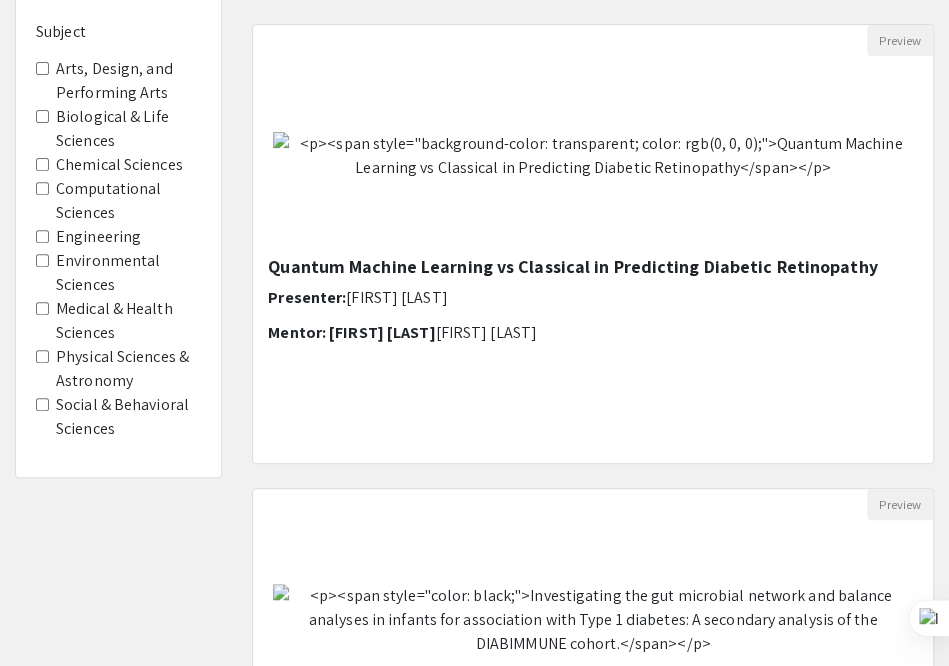 click on "Biological & Life Sciences" at bounding box center [42, 116] 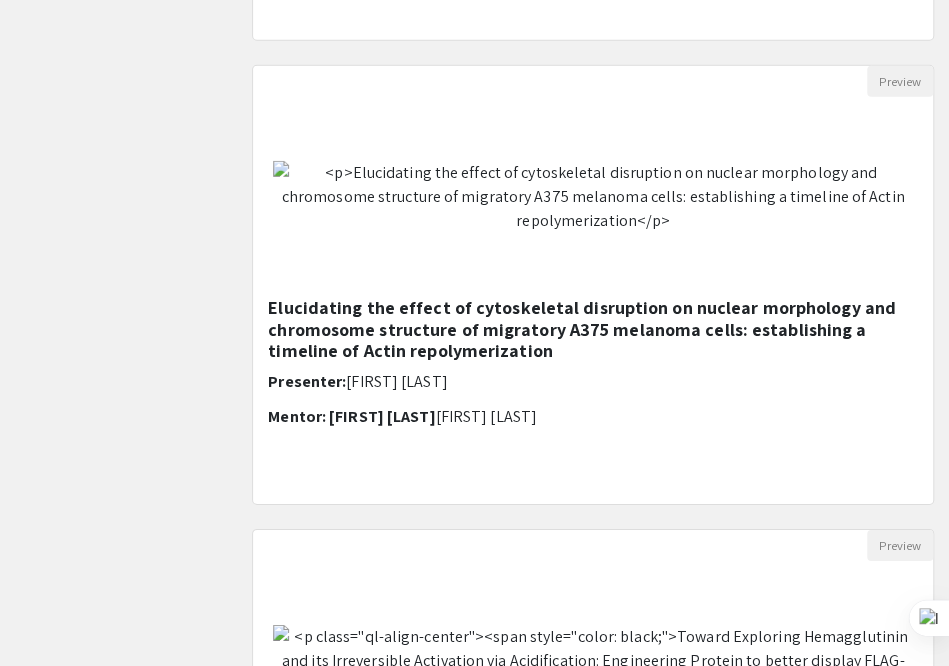 scroll, scrollTop: 2010, scrollLeft: 0, axis: vertical 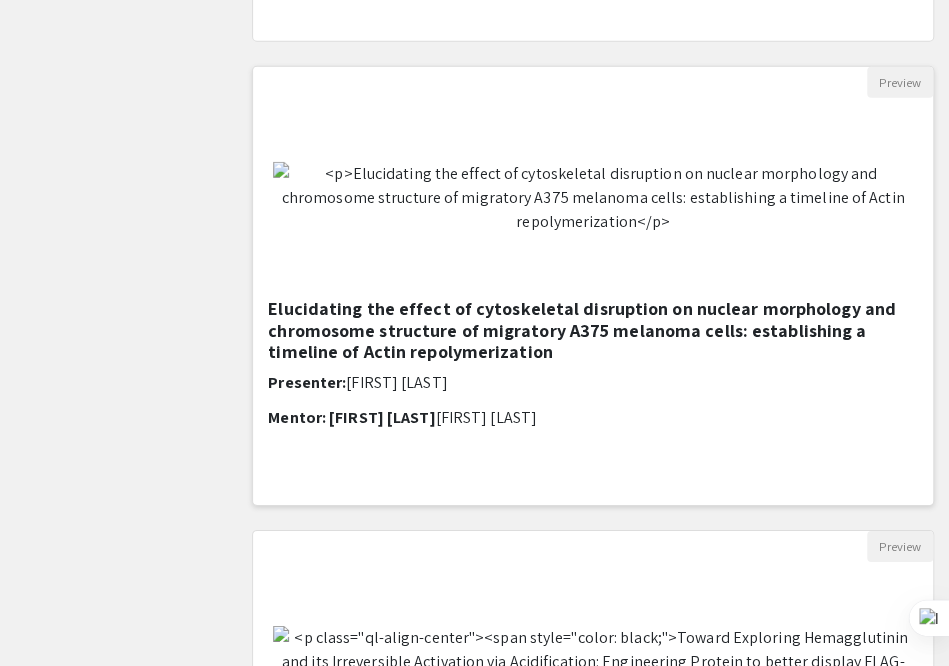 click on "Elucidating the effect of cytoskeletal disruption on nuclear morphology and chromosome structure of migratory A375 melanoma cells: establishing a timeline of Actin repolymerization" at bounding box center [593, 330] 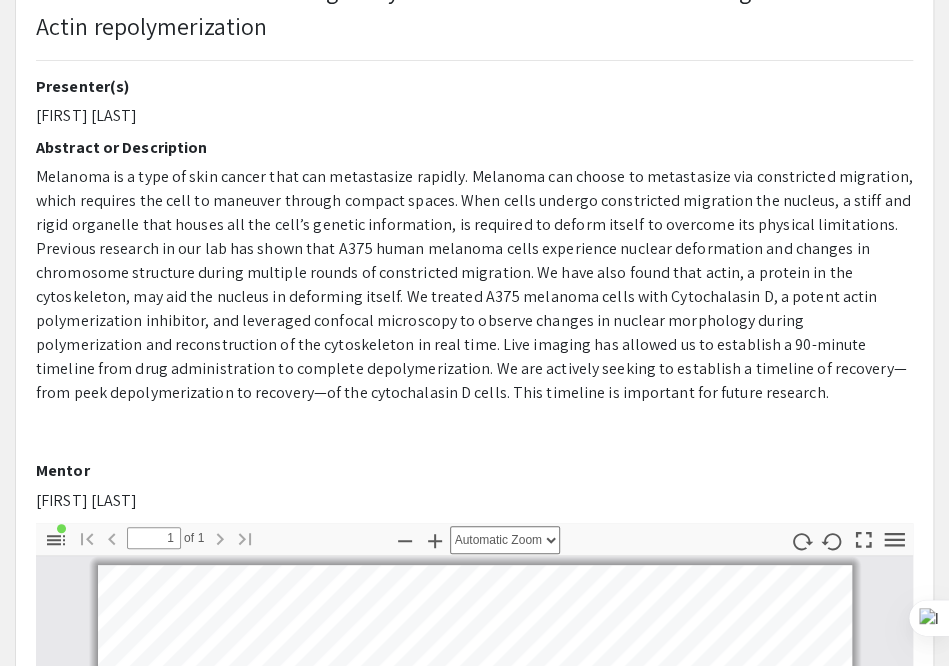 scroll, scrollTop: 204, scrollLeft: 0, axis: vertical 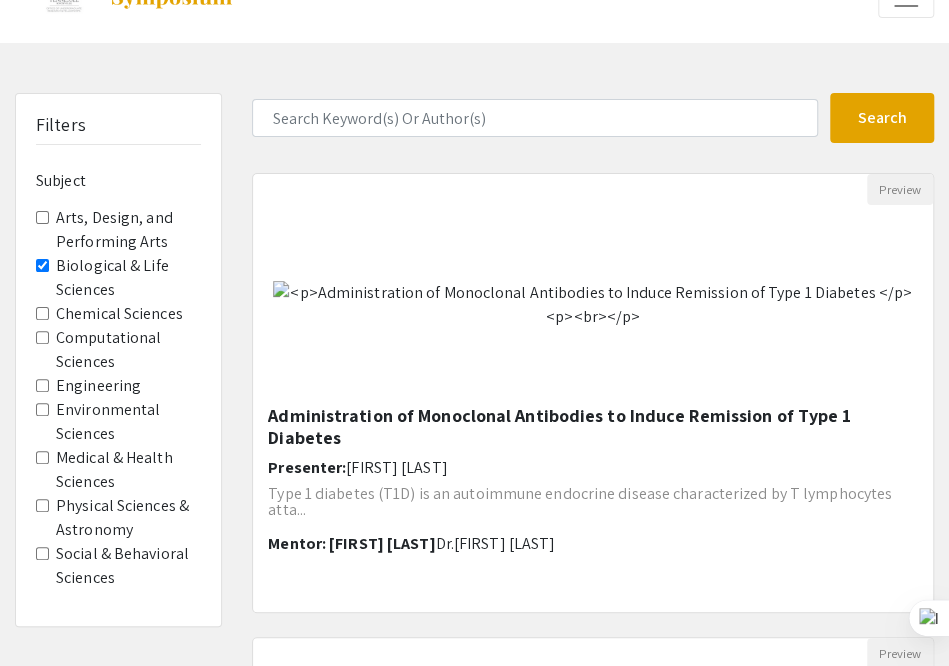 click on "Environmental Sciences" at bounding box center [42, 409] 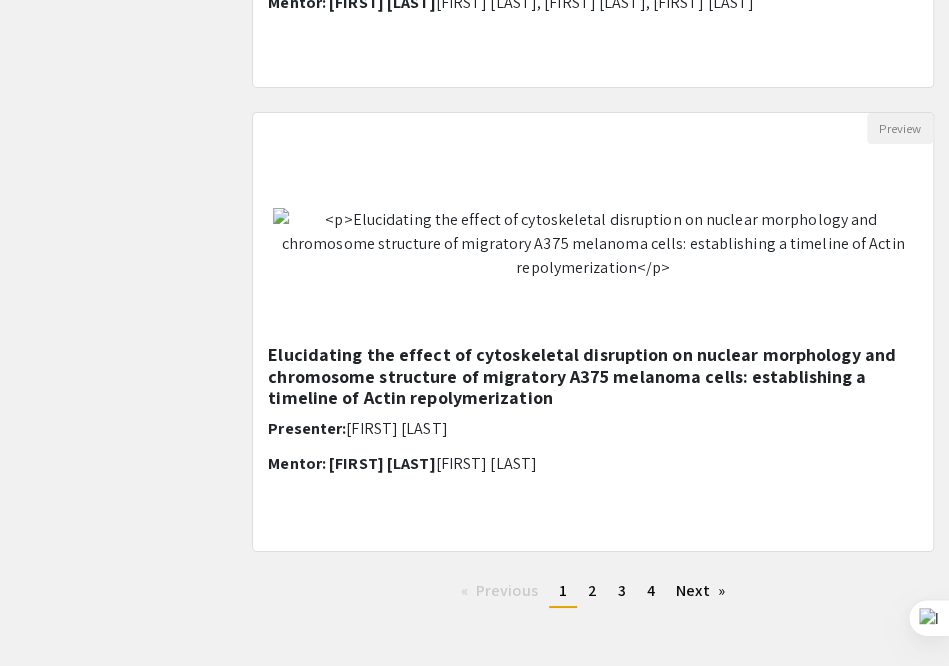 scroll, scrollTop: 2515, scrollLeft: 0, axis: vertical 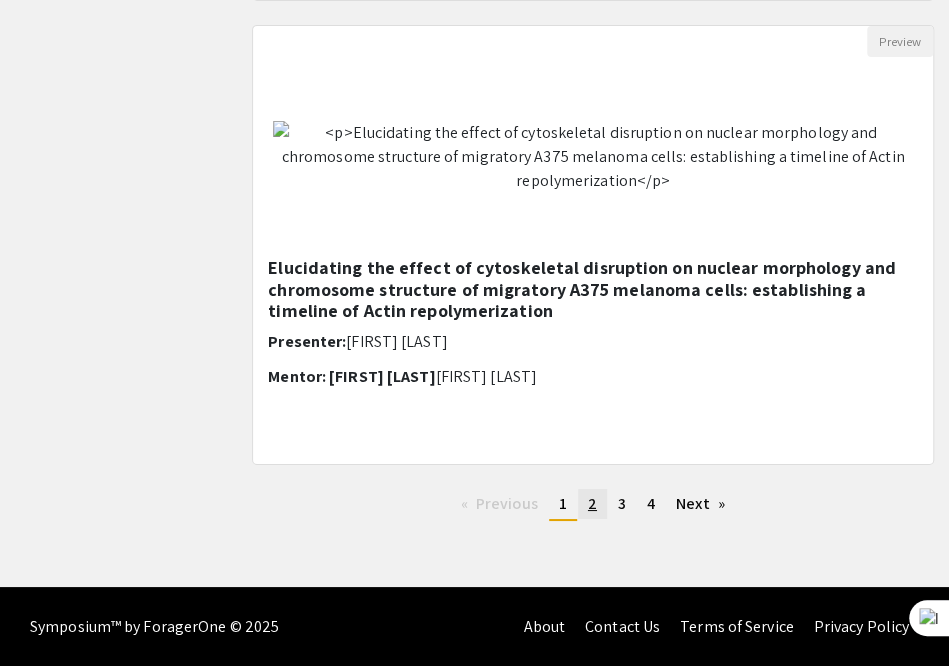click on "2" at bounding box center [592, 503] 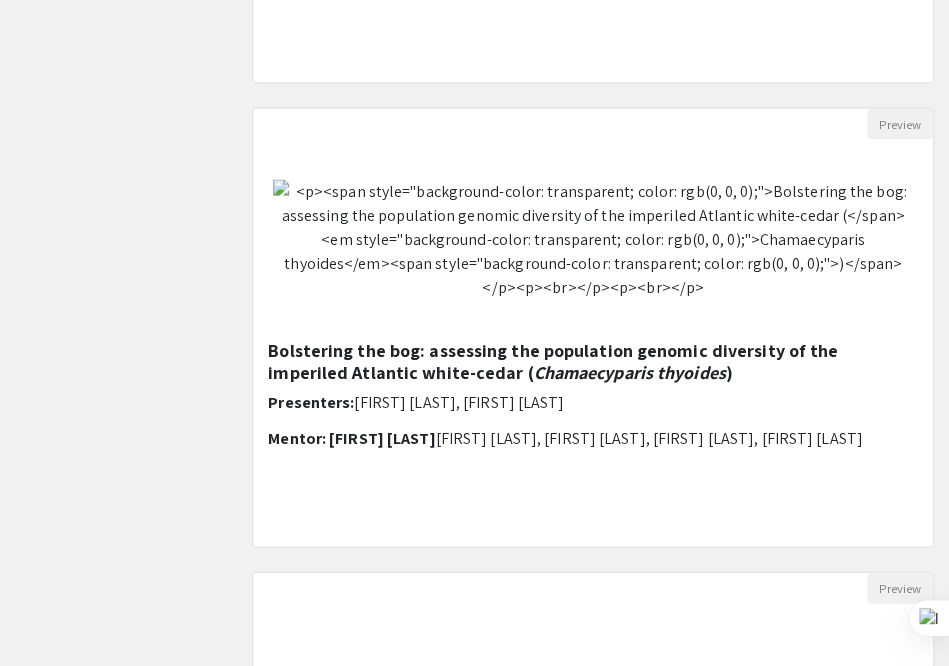 scroll, scrollTop: 1520, scrollLeft: 0, axis: vertical 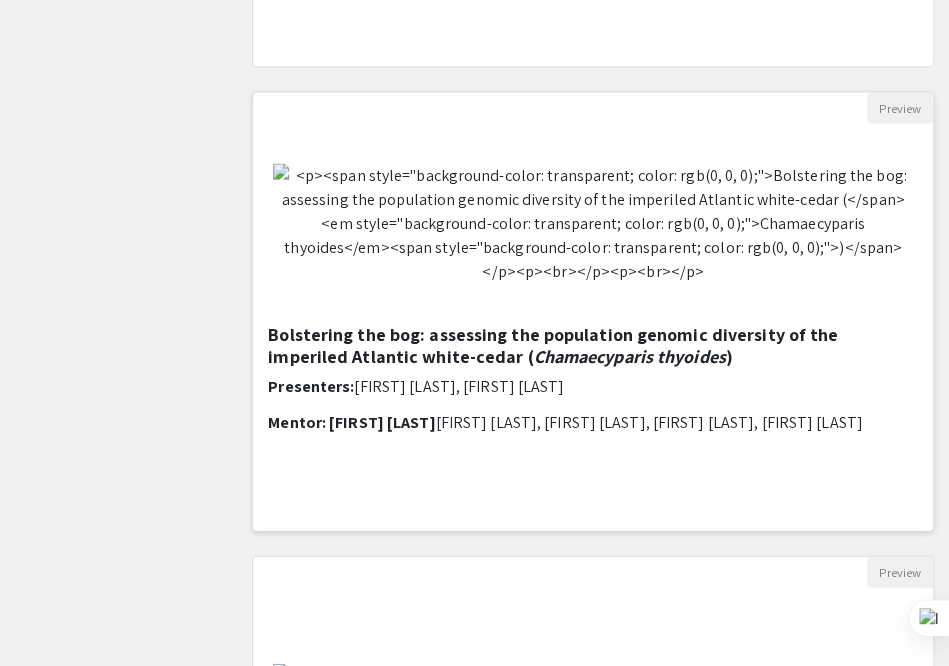 click on "Bolstering the bog: assessing the population genomic diversity of the imperiled Atlantic white-cedar ( Chamaecyparis thyoides )" at bounding box center [593, 345] 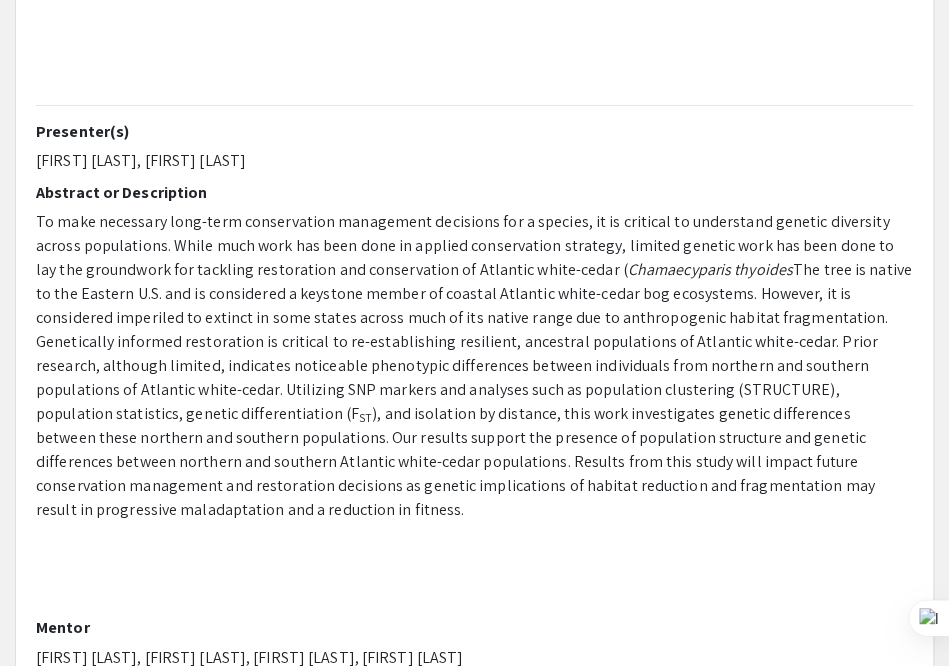 scroll, scrollTop: 255, scrollLeft: 0, axis: vertical 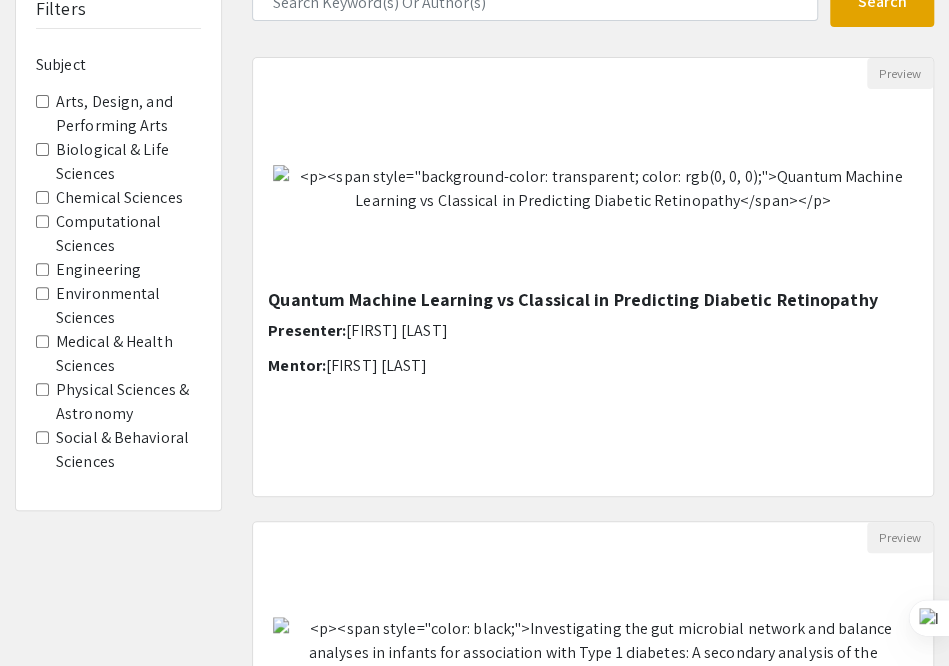 click on "Environmental Sciences" at bounding box center (118, 306) 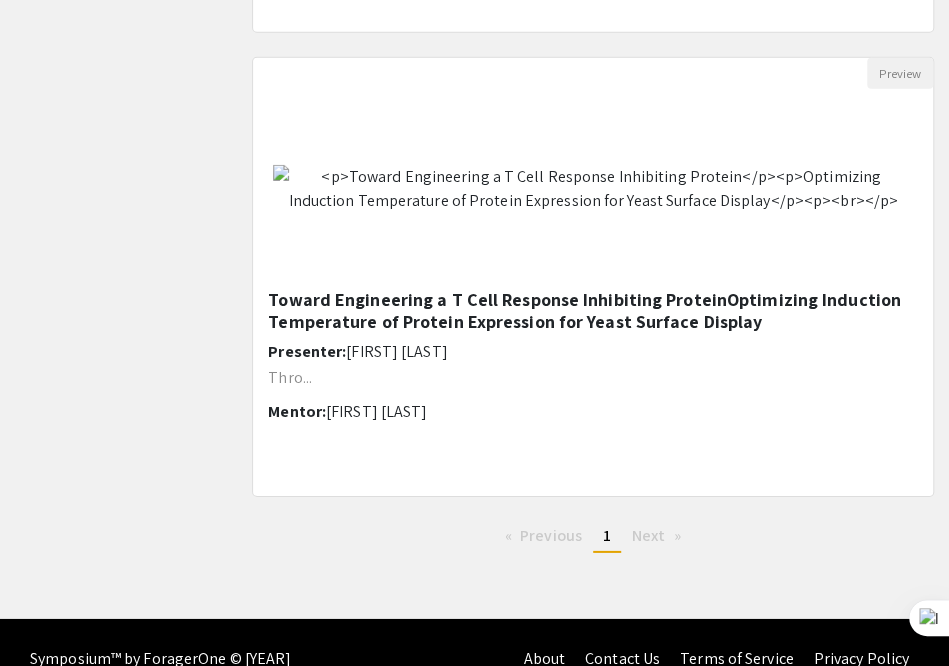 scroll, scrollTop: 2051, scrollLeft: 0, axis: vertical 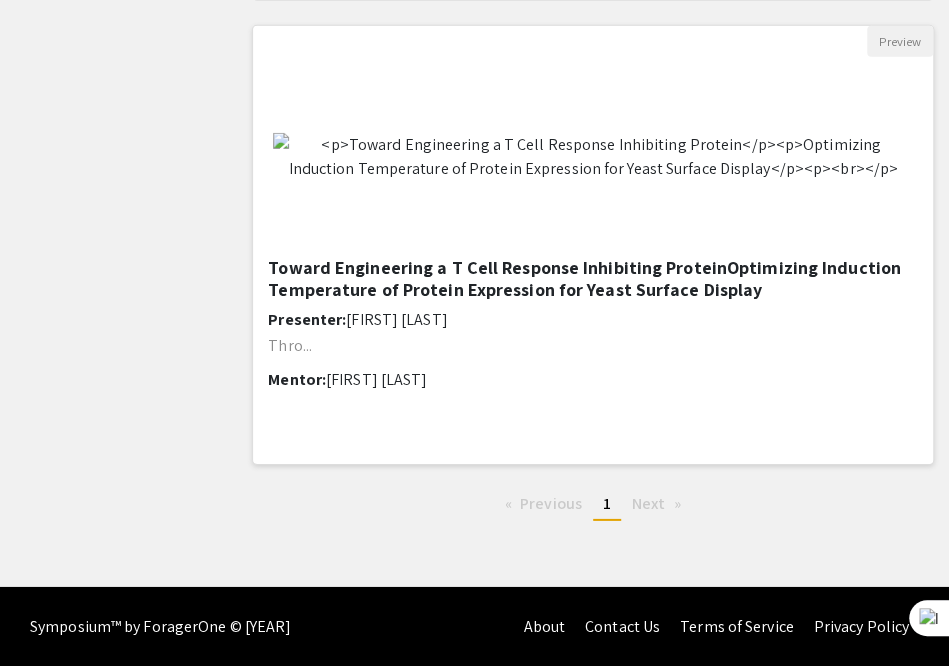 click on "Toward Engineering a T Cell Response Inhibiting ProteinOptimizing Induction Temperature of Protein Expression for Yeast Surface Display" at bounding box center [593, 278] 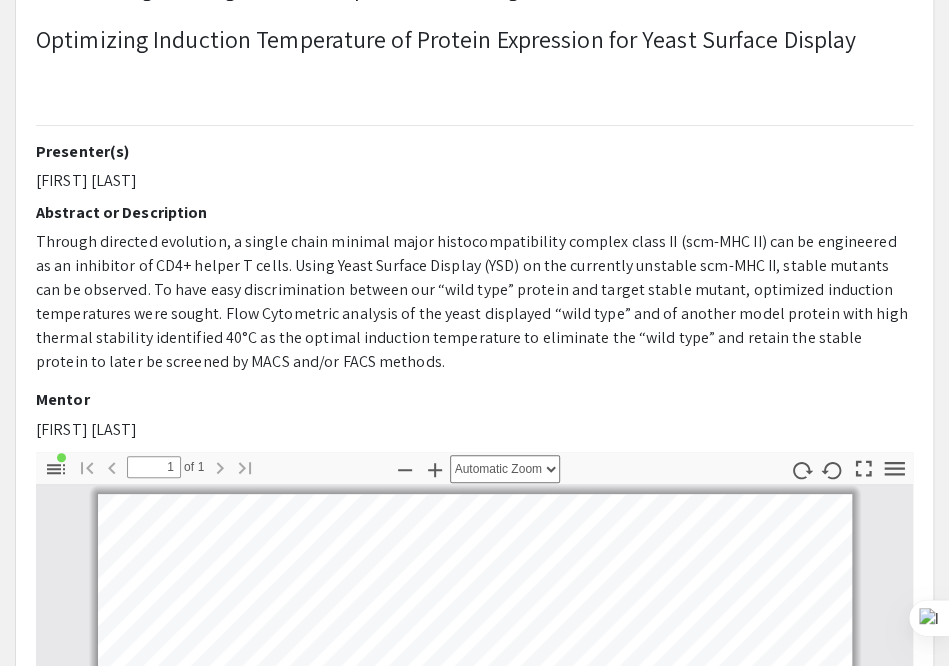 scroll, scrollTop: 171, scrollLeft: 0, axis: vertical 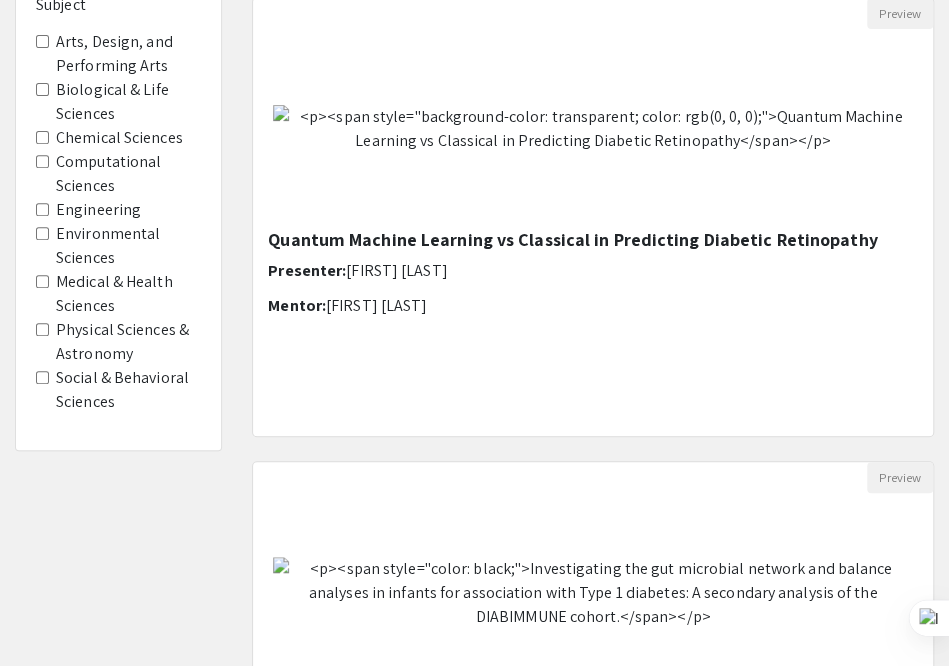 click on "Environmental Sciences" at bounding box center [42, 233] 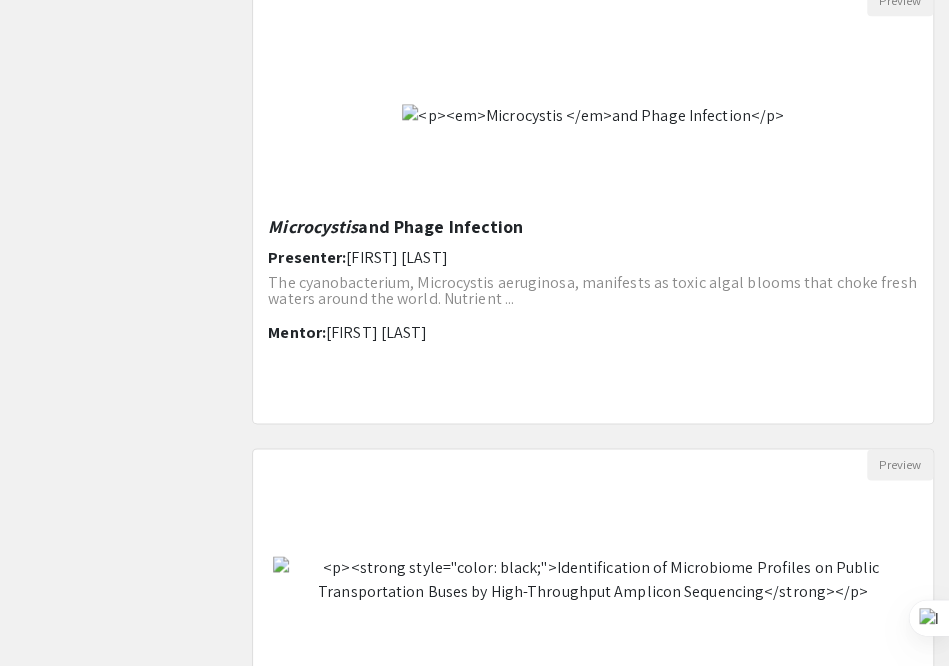 scroll, scrollTop: 703, scrollLeft: 0, axis: vertical 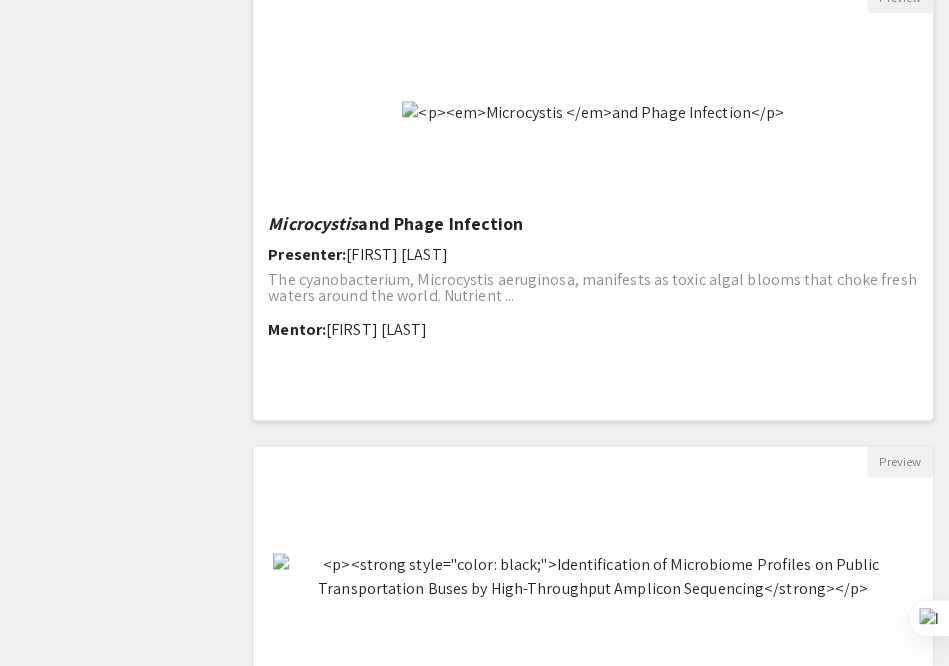 click on "Microcystis  and Phage Infection" at bounding box center (593, 224) 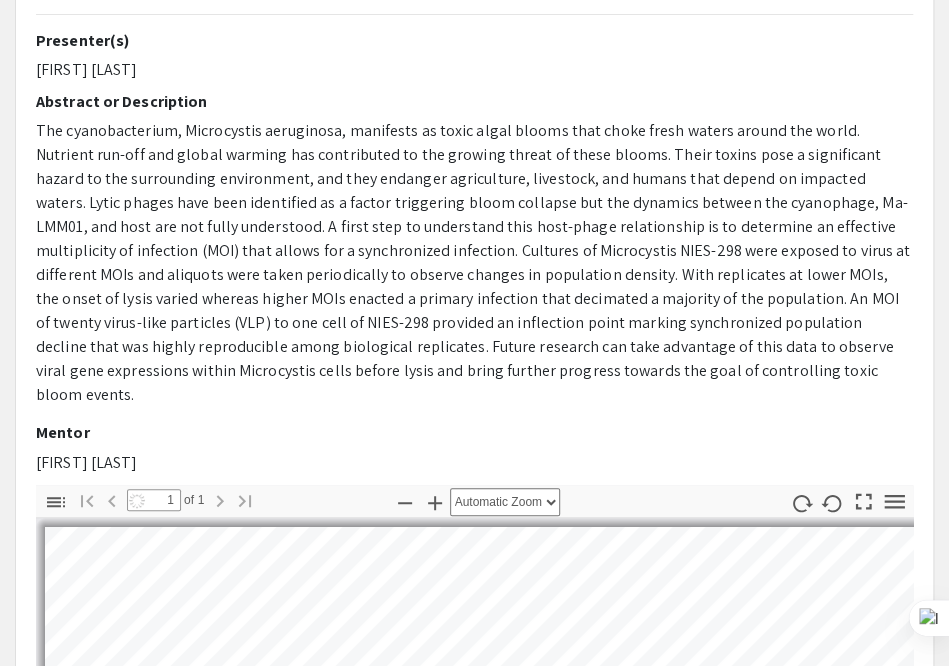 scroll, scrollTop: 216, scrollLeft: 0, axis: vertical 